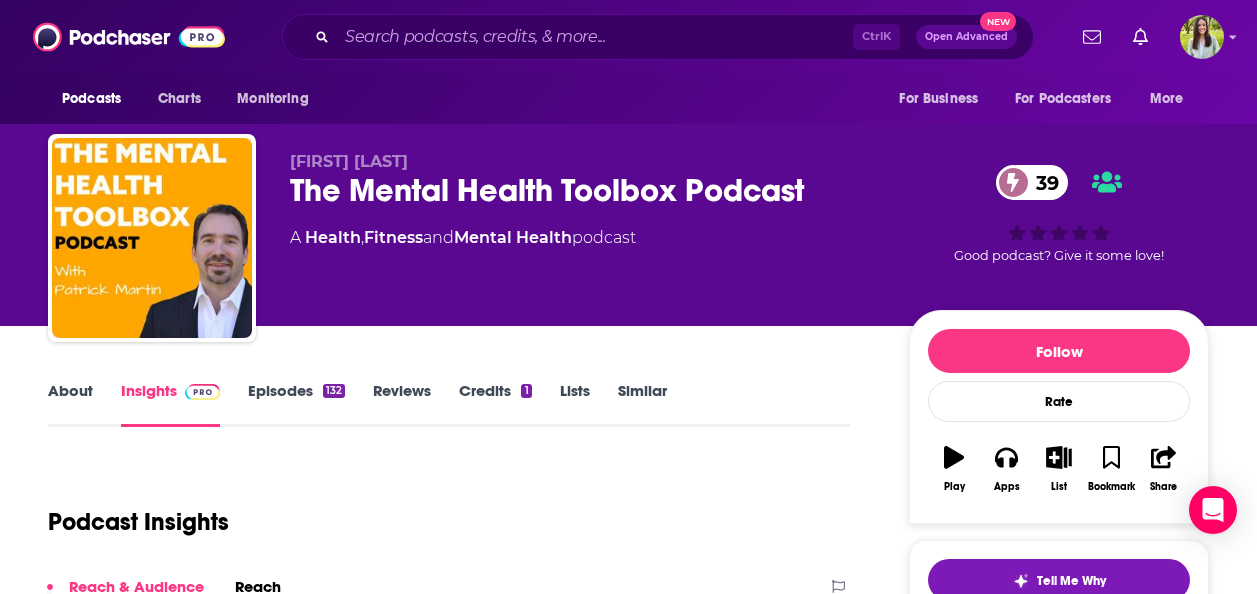 scroll, scrollTop: 0, scrollLeft: 0, axis: both 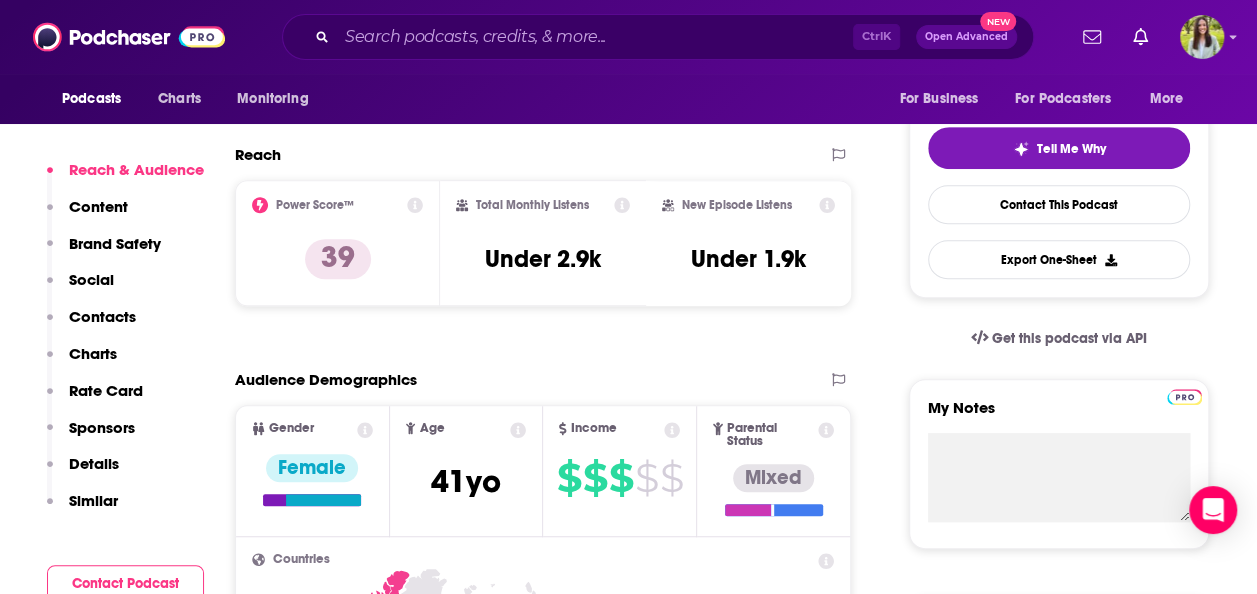 click on "Contacts" at bounding box center (102, 316) 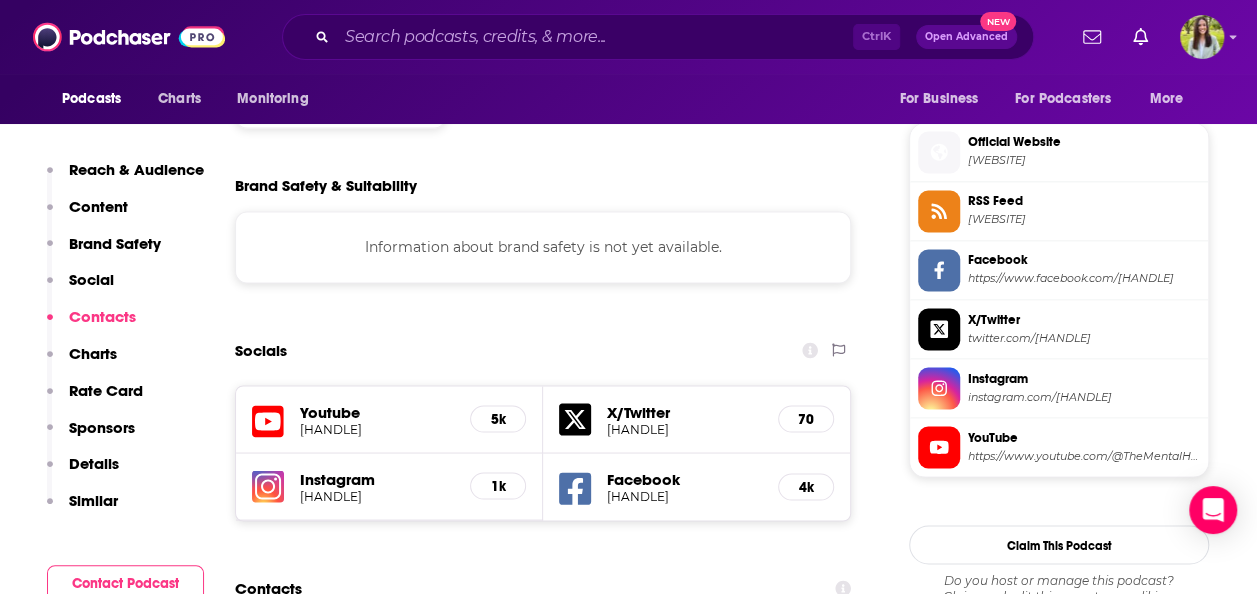 scroll, scrollTop: 1890, scrollLeft: 0, axis: vertical 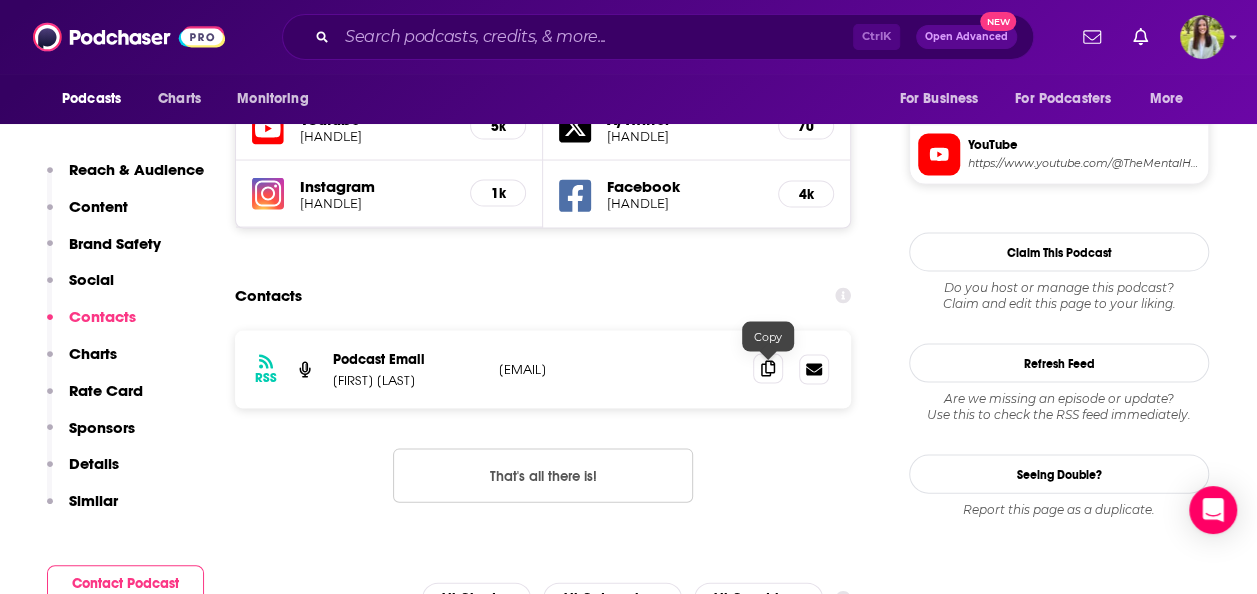 click 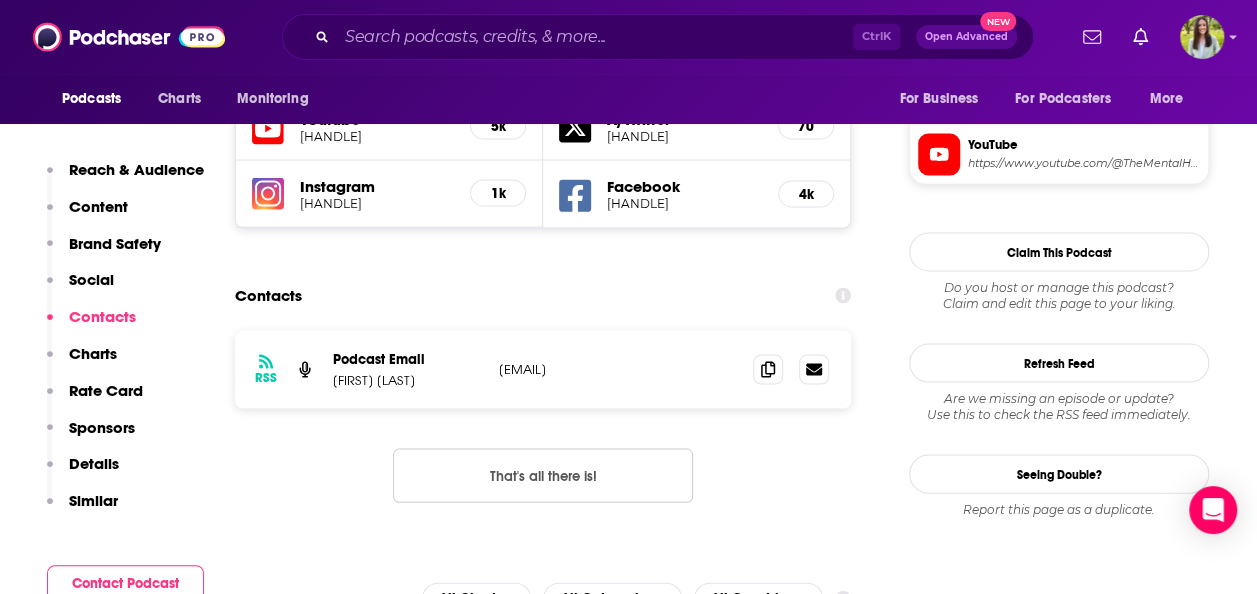 scroll, scrollTop: 0, scrollLeft: 0, axis: both 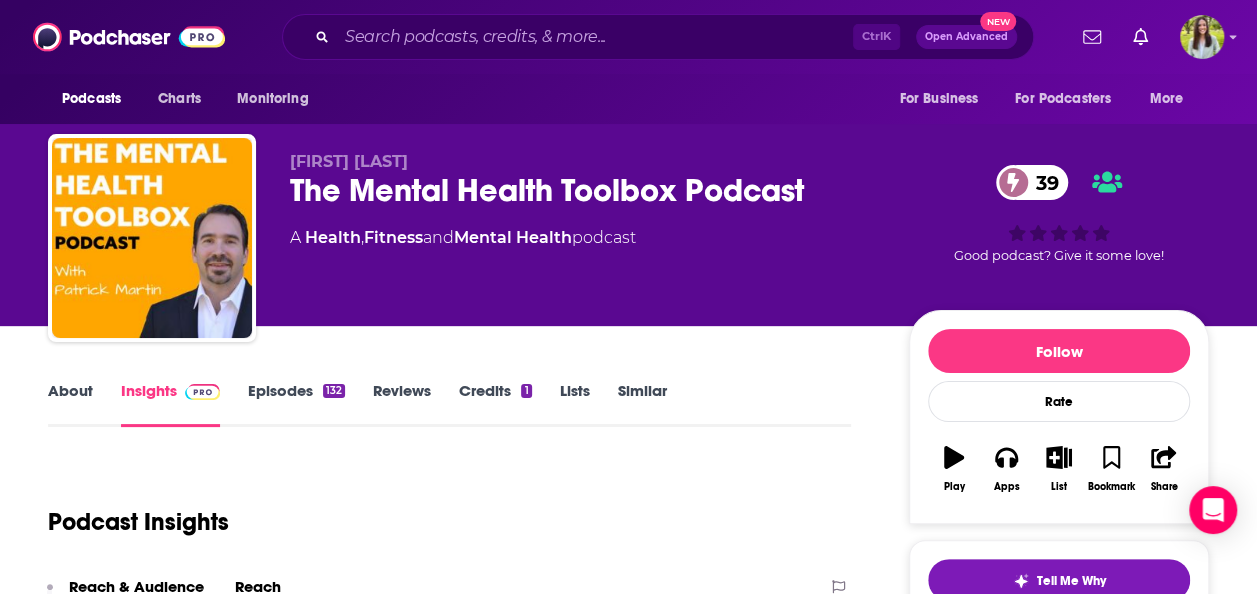 click on "About" at bounding box center [70, 404] 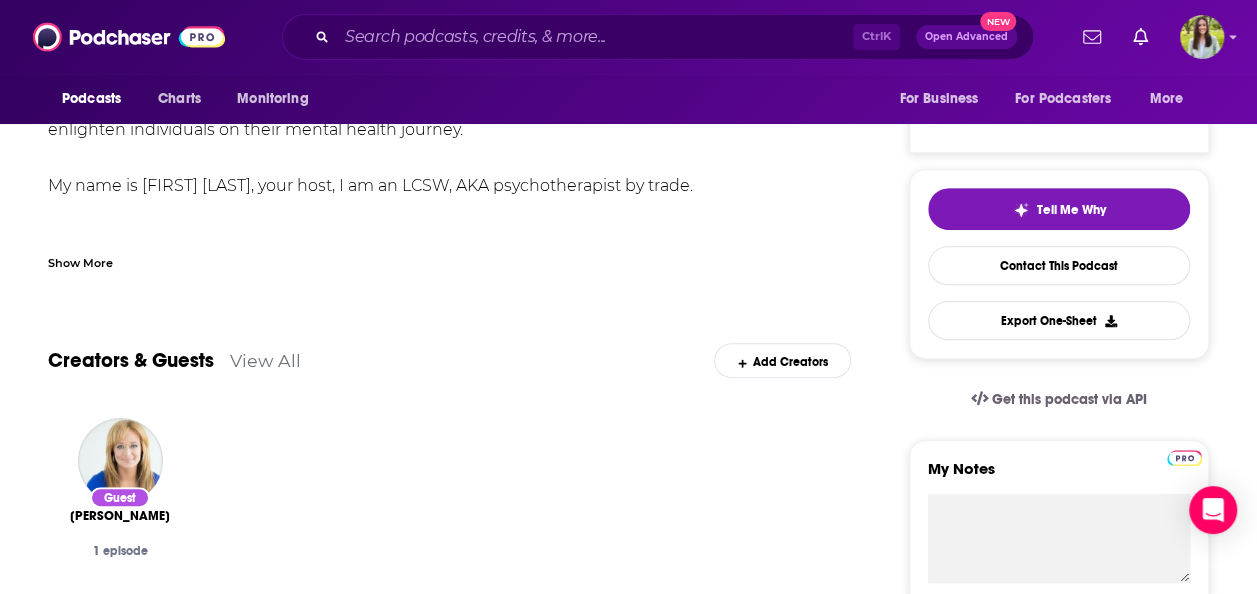 scroll, scrollTop: 409, scrollLeft: 0, axis: vertical 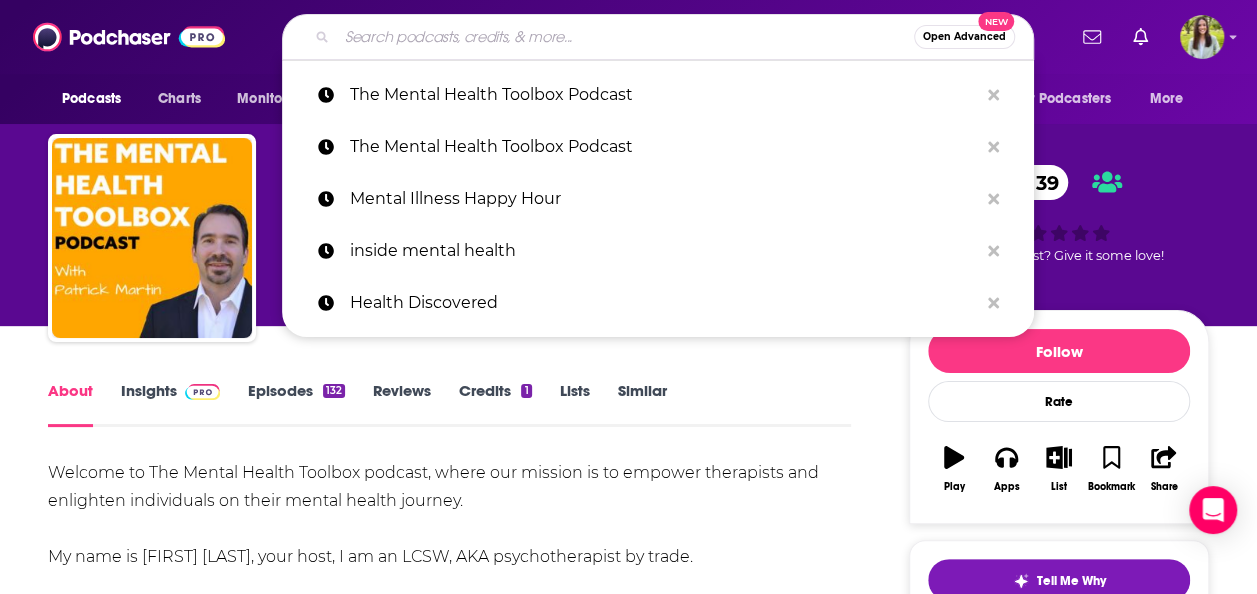 click at bounding box center [625, 37] 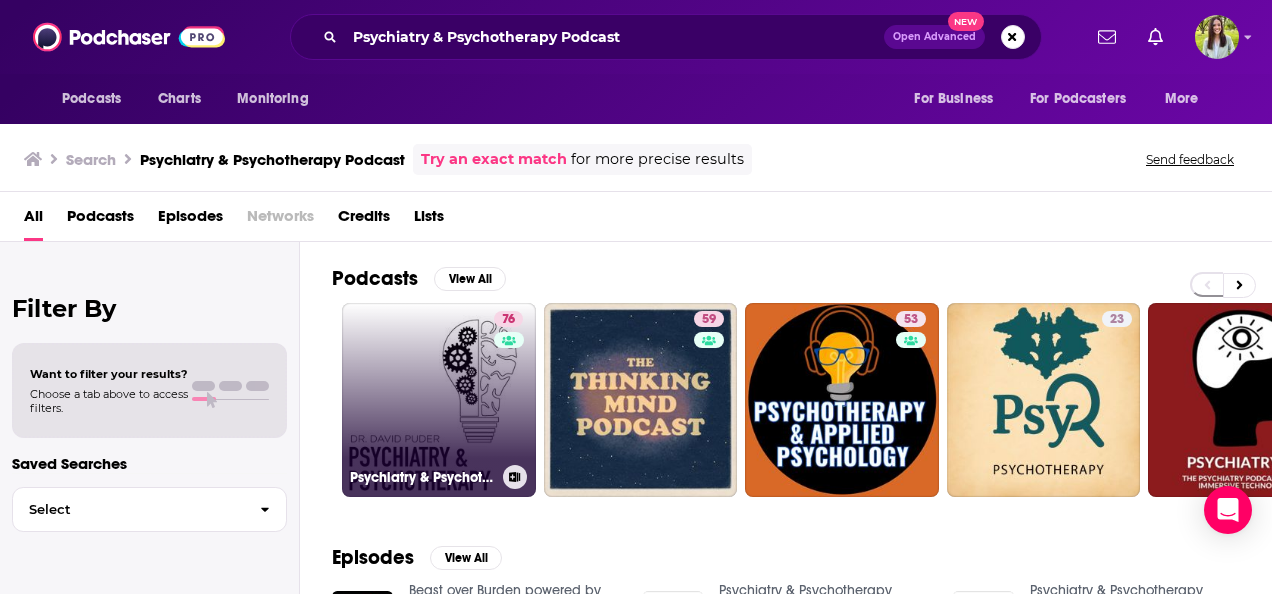 click on "76 Psychiatry & Psychotherapy Podcast" at bounding box center [439, 400] 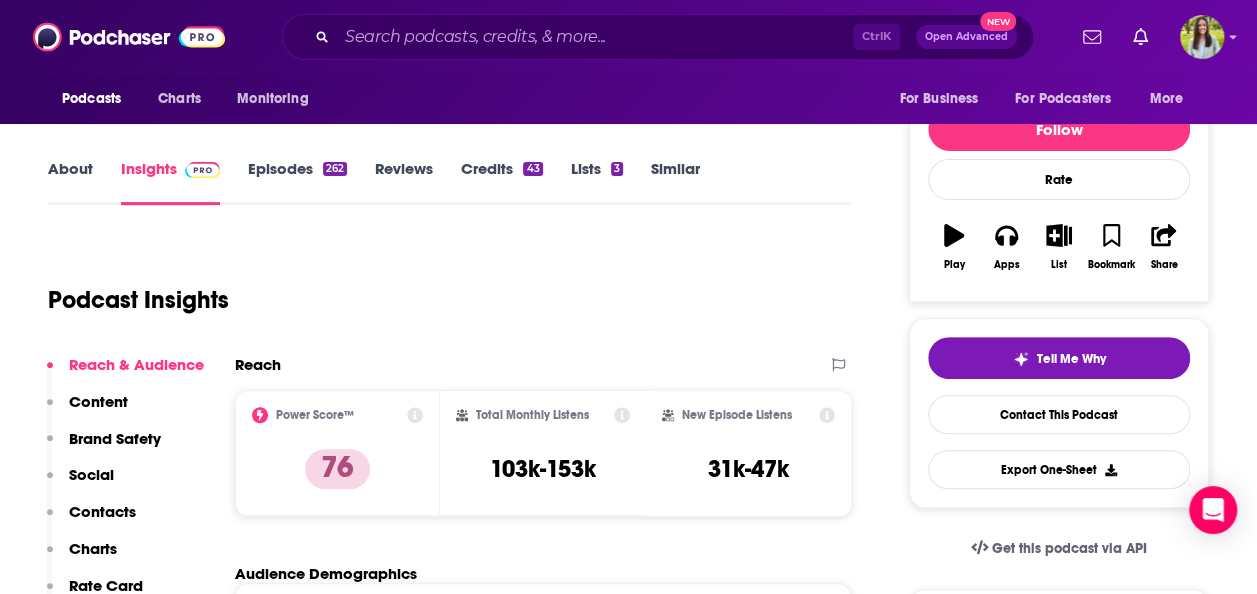 scroll, scrollTop: 234, scrollLeft: 0, axis: vertical 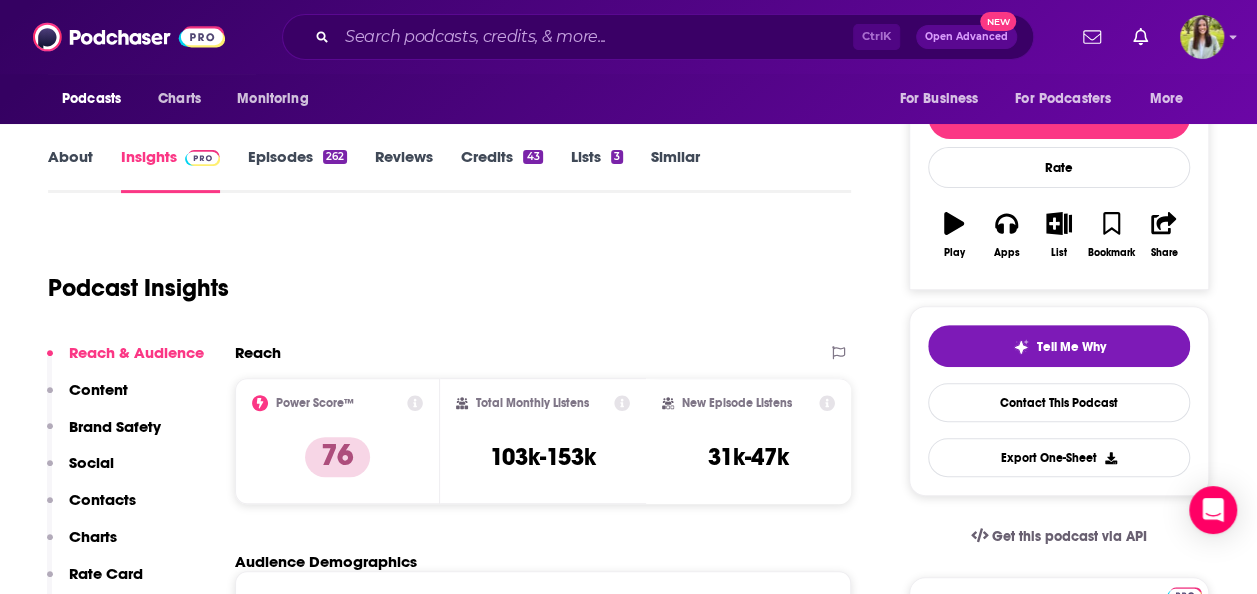 click on "Contacts" at bounding box center (102, 499) 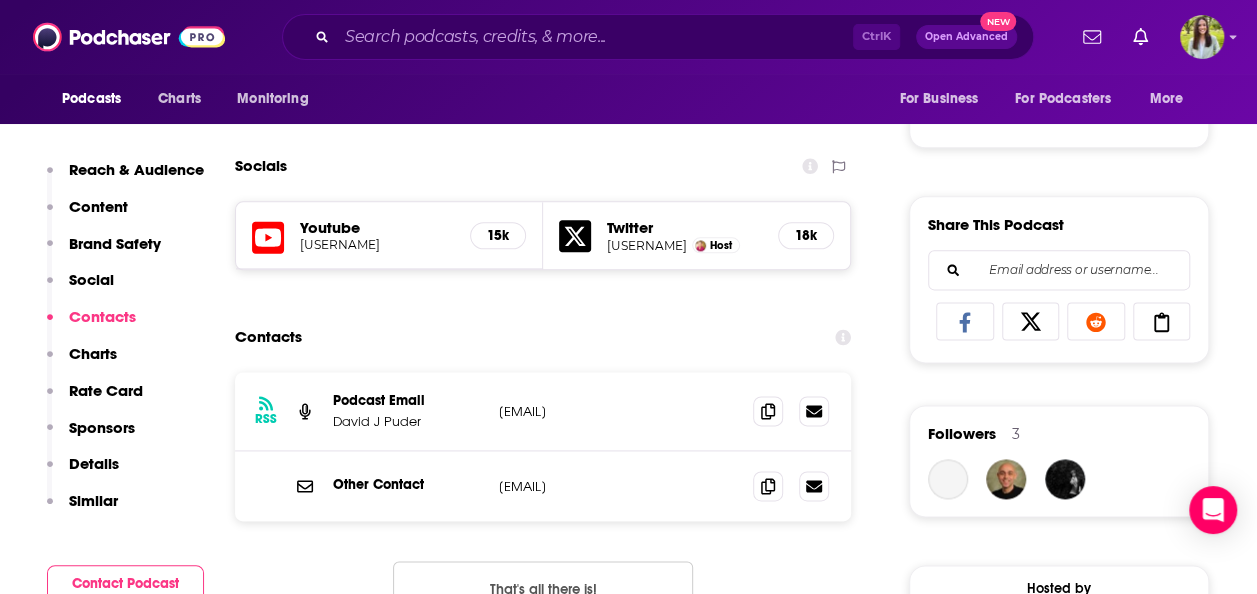 scroll, scrollTop: 1175, scrollLeft: 0, axis: vertical 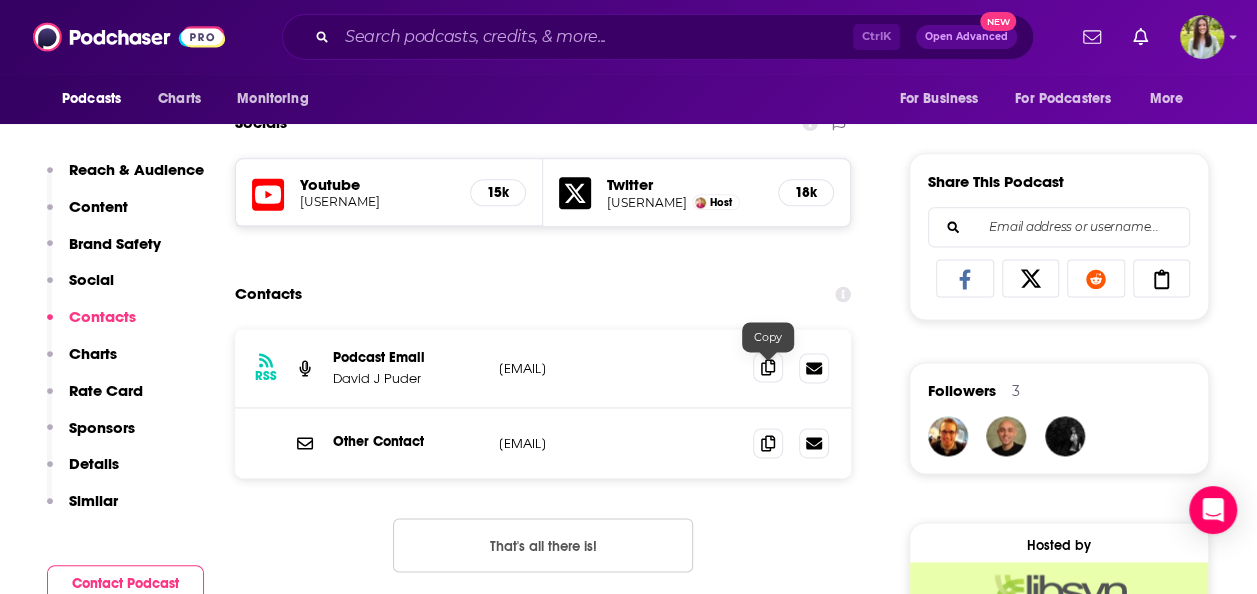 click at bounding box center [768, 367] 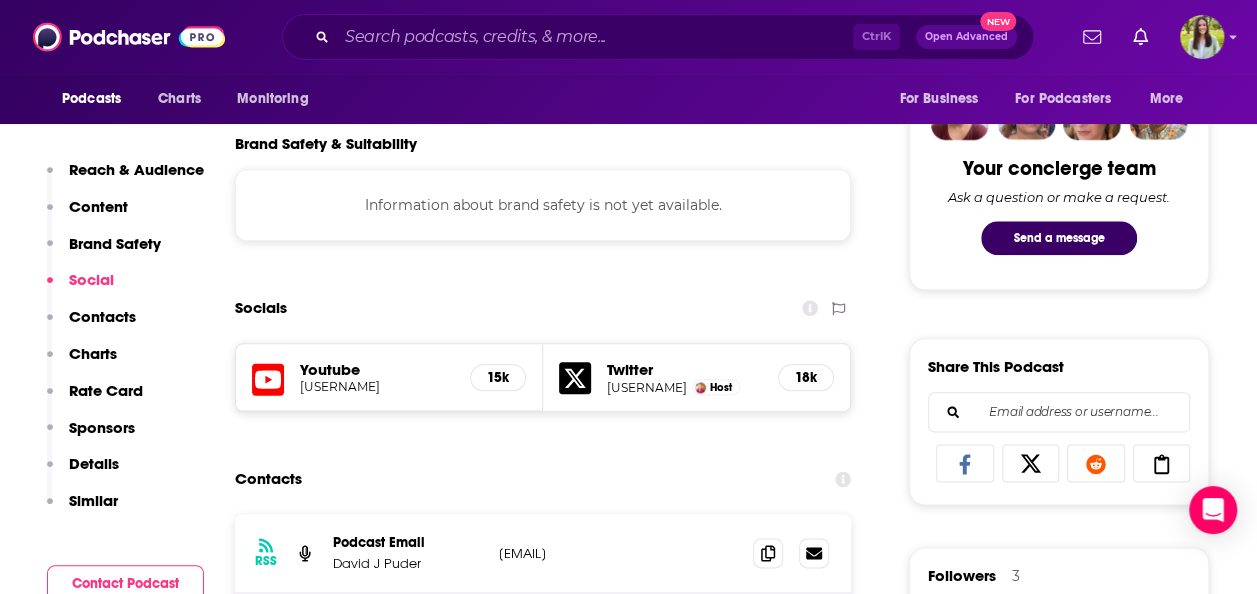 scroll, scrollTop: 1052, scrollLeft: 0, axis: vertical 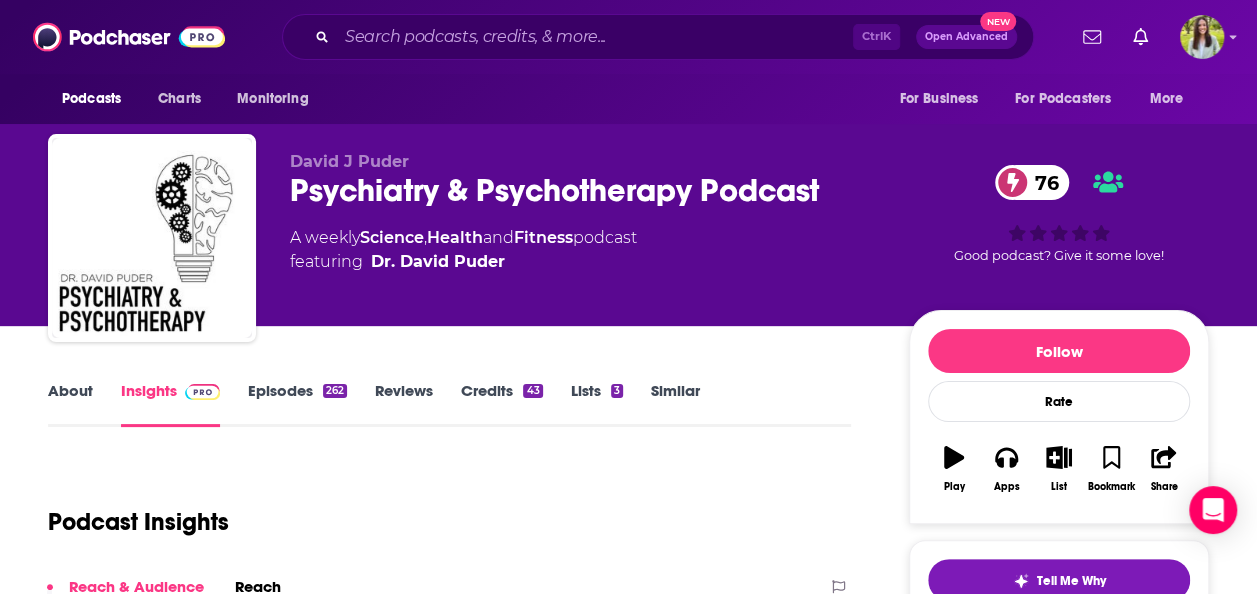 click on "About" at bounding box center [70, 404] 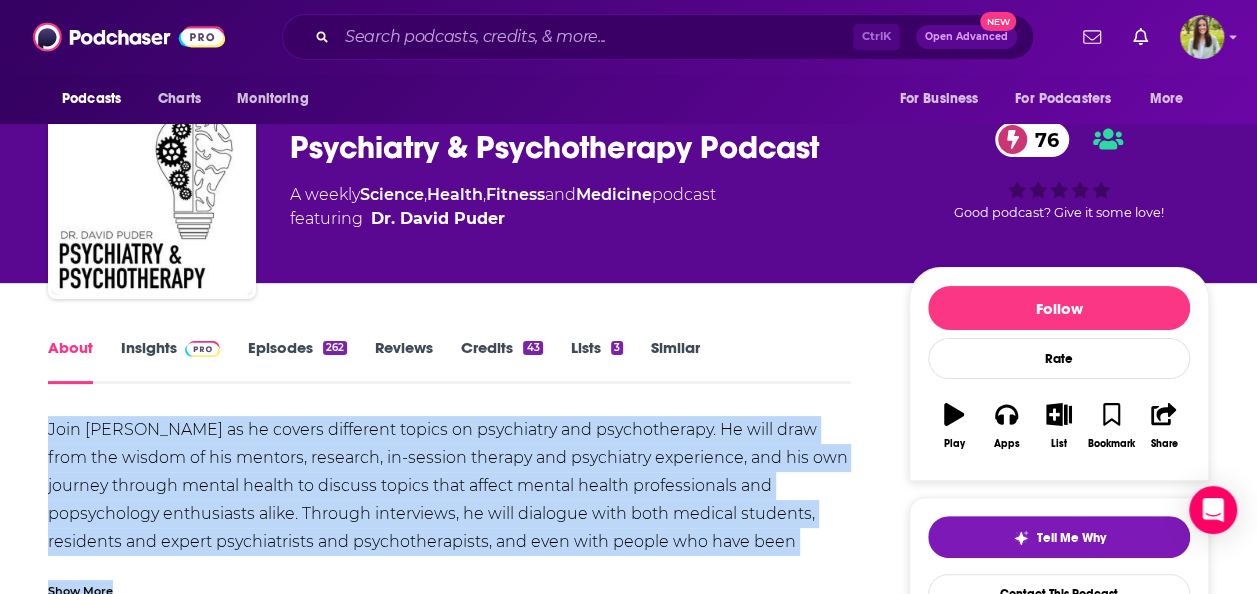 scroll, scrollTop: 54, scrollLeft: 0, axis: vertical 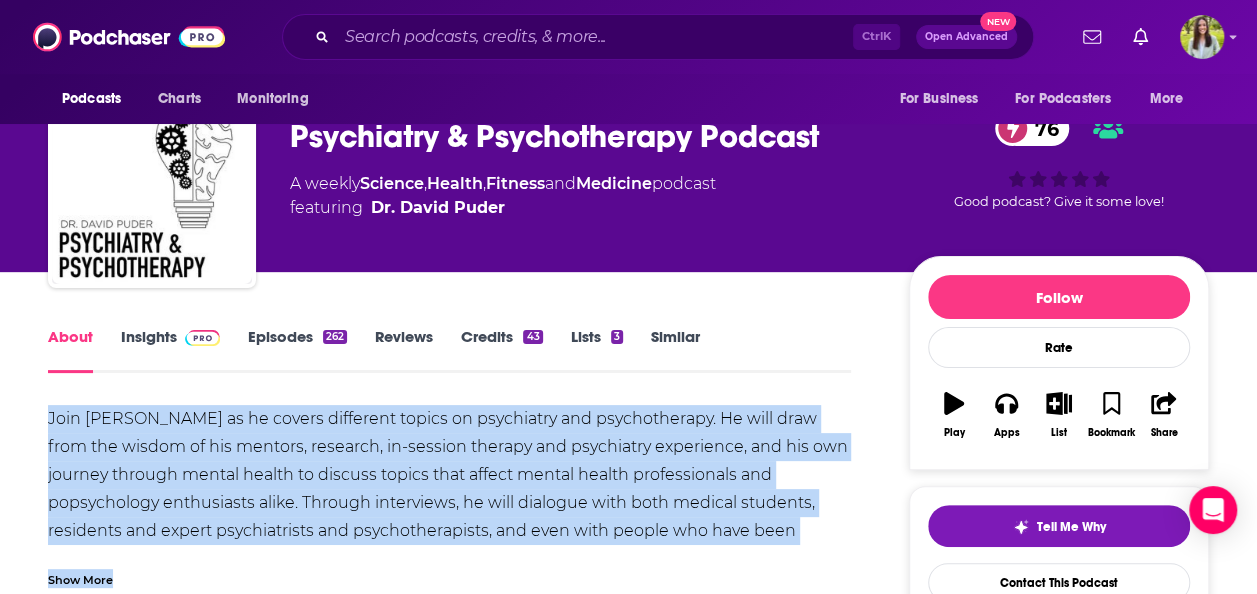 drag, startPoint x: 42, startPoint y: 470, endPoint x: 676, endPoint y: 556, distance: 639.8062 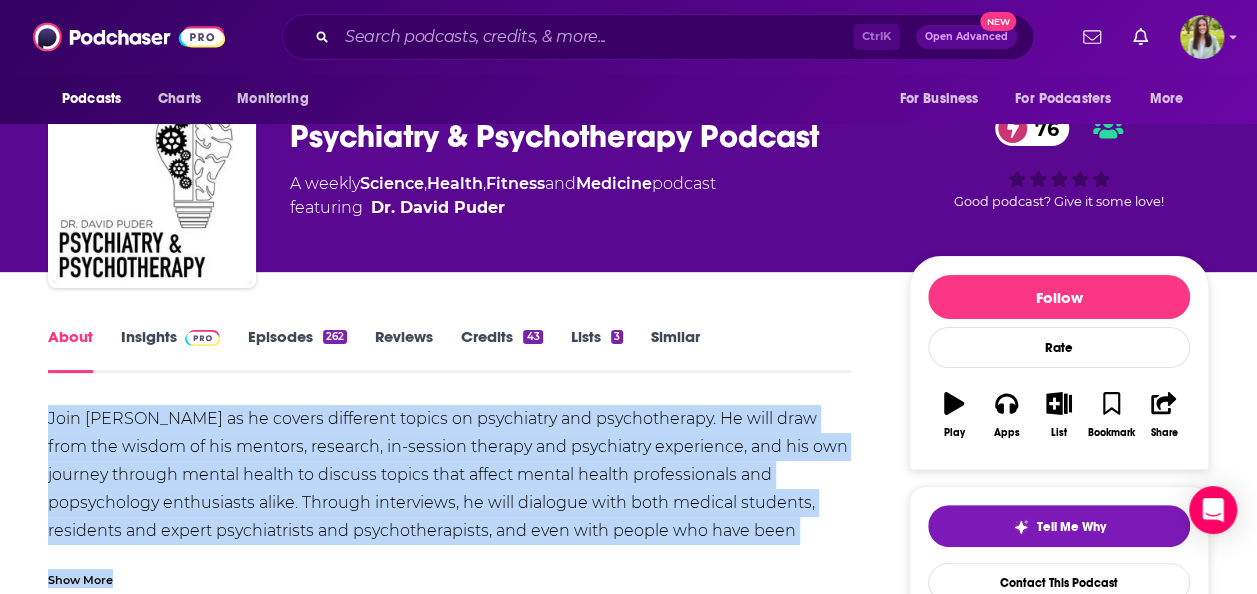 click on "About Insights Episodes 262 Reviews Credits 43 Lists 3 Similar Join David Puder as he covers different topics on psychiatry and psychotherapy. He will draw from the wisdom of his mentors, research, in-session therapy and psychiatry experience, and his own journey through mental health to discuss topics that affect mental health professionals and popsychology enthusiasts alike. Through interviews, he will dialogue with both medical students, residents and expert psychiatrists and psychotherapists, and even with people who have been through their own mental health journey. This podcast was created to help others in their journey to becoming wise, empathic, genuine and connected in their personal and professional lives. Show More Creators & Guests View All Add Creators Host Dr. David Puder 261 episodes Guest Dr. Jonathan Shedler 5 episodes Guest Dr. Eric Bender 1 episode Guest Dr. William Miller 1 episode Add Creators Recent Episodes View All 244: Psychodynamic Psychopharmacology: Insights from Dr. David Mintz" at bounding box center (462, 1316) 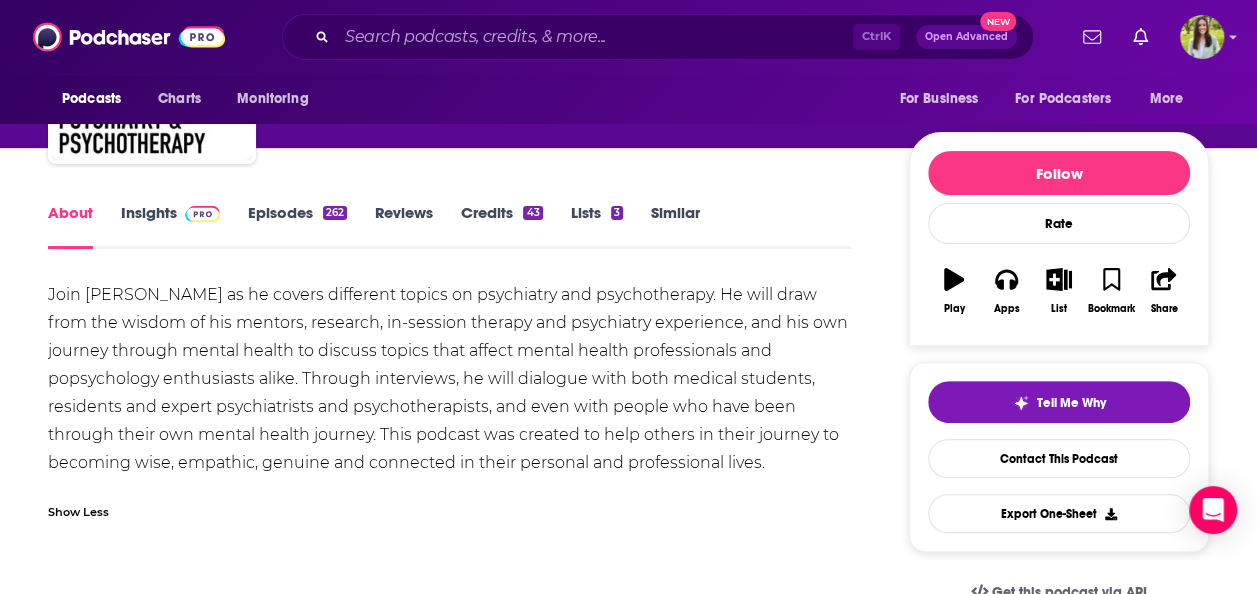 scroll, scrollTop: 184, scrollLeft: 0, axis: vertical 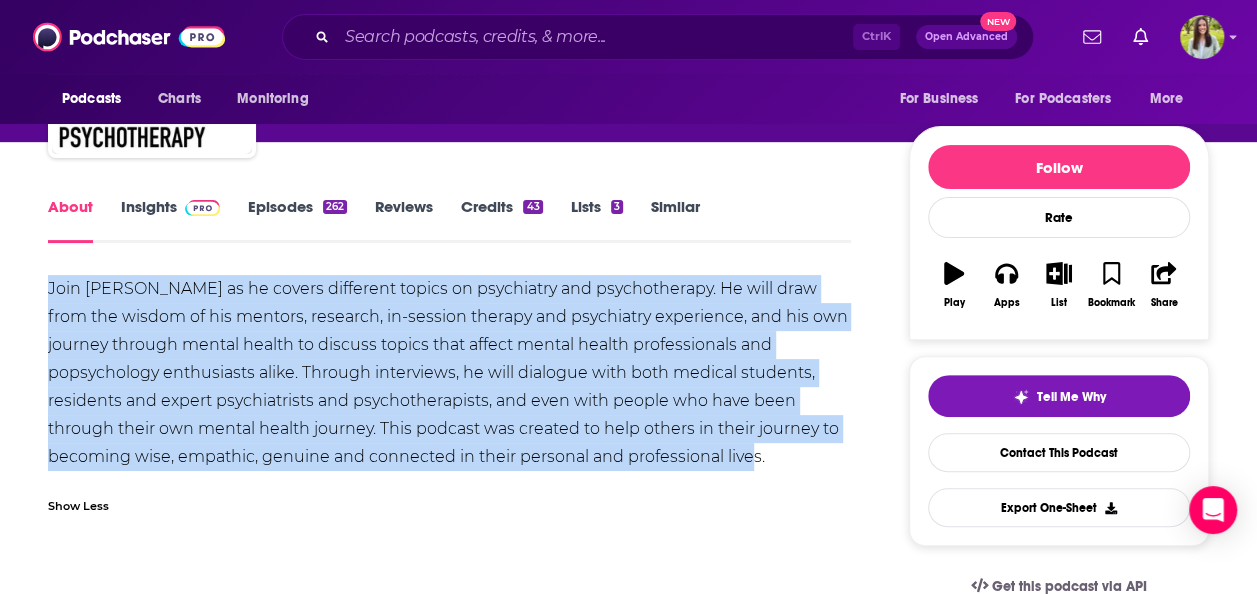 drag, startPoint x: 37, startPoint y: 290, endPoint x: 791, endPoint y: 464, distance: 773.8165 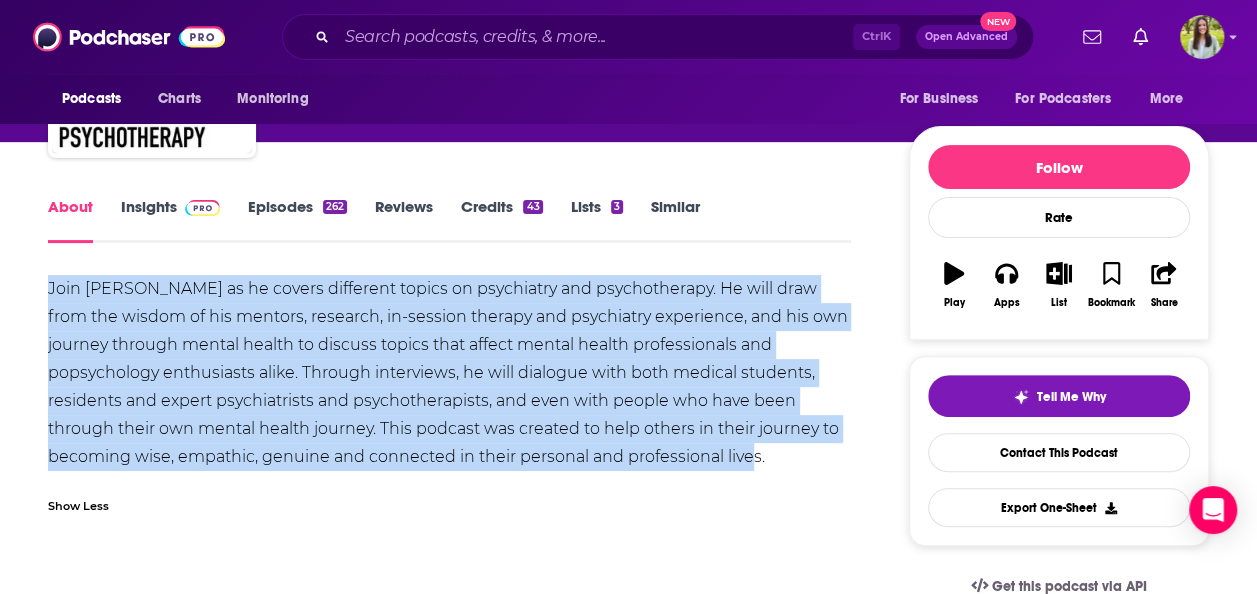 click on "About Insights Episodes 262 Reviews Credits 43 Lists 3 Similar Join David Puder as he covers different topics on psychiatry and psychotherapy. He will draw from the wisdom of his mentors, research, in-session therapy and psychiatry experience, and his own journey through mental health to discuss topics that affect mental health professionals and popsychology enthusiasts alike. Through interviews, he will dialogue with both medical students, residents and expert psychiatrists and psychotherapists, and even with people who have been through their own mental health journey. This podcast was created to help others in their journey to becoming wise, empathic, genuine and connected in their personal and professional lives. Show Less Creators & Guests View All Add Creators Host Dr. David Puder 261 episodes Guest Dr. Jonathan Shedler 5 episodes Guest Dr. Eric Bender 1 episode Guest Dr. William Miller 1 episode Add Creators Recent Episodes View All 244: Psychodynamic Psychopharmacology: Insights from Dr. David Mintz" at bounding box center [462, 1220] 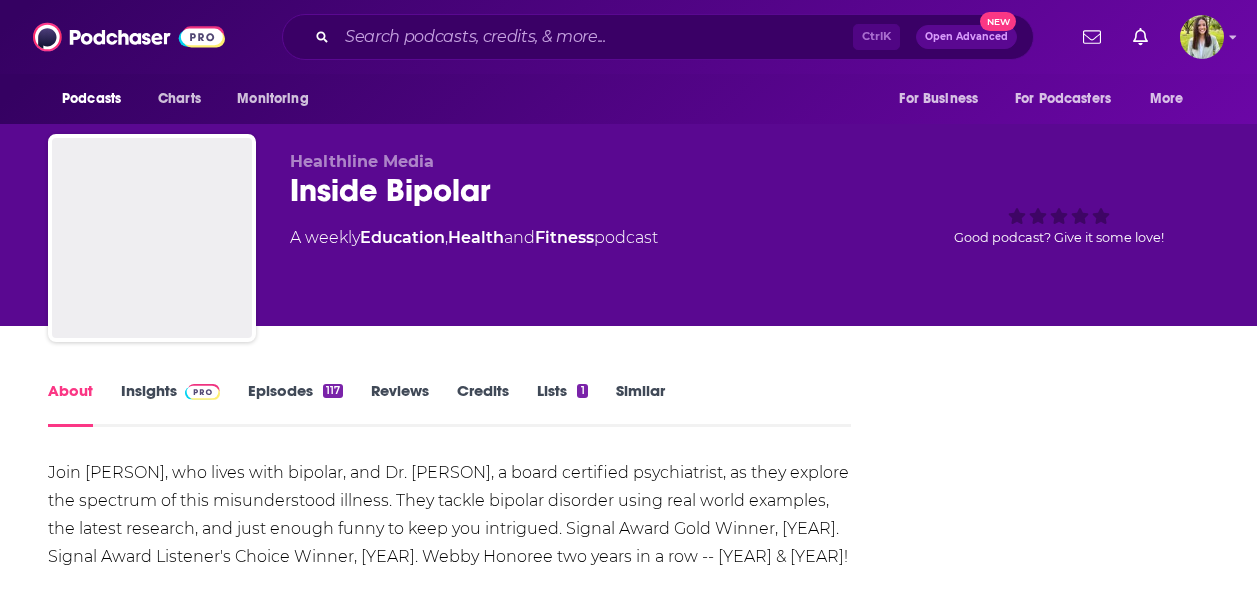 scroll, scrollTop: 0, scrollLeft: 0, axis: both 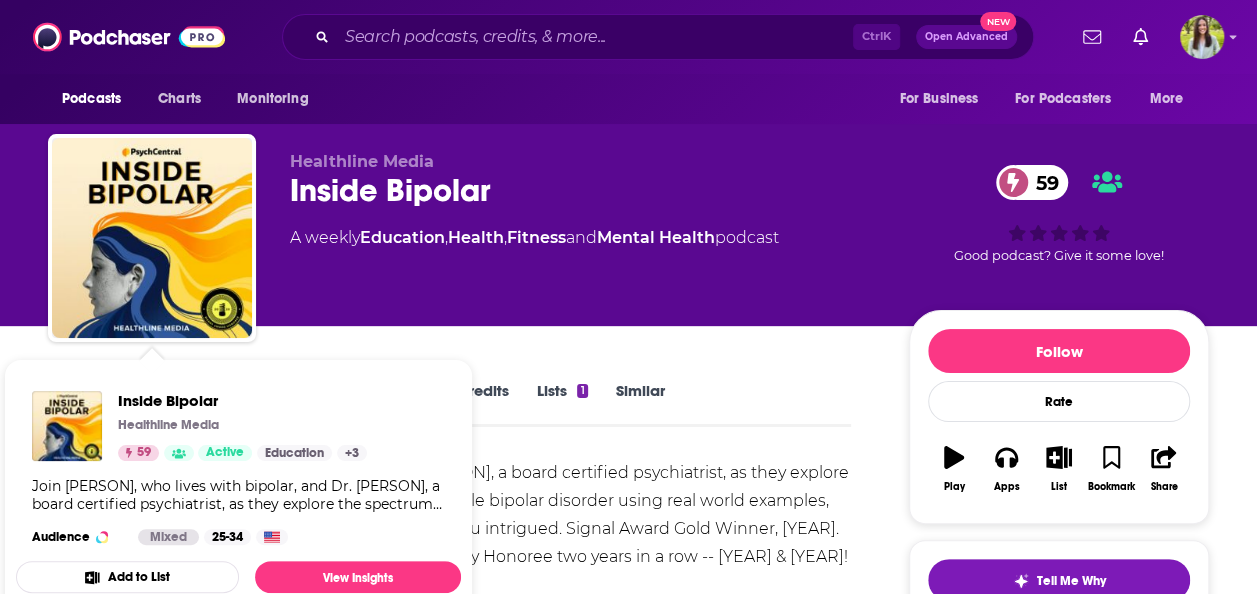 click on "About Insights Episodes 117 Reviews Credits Lists 1 Similar Join [PERSON], who lives with bipolar, and Dr. [PERSON], a board certified psychiatrist, as they explore the spectrum of this misunderstood illness. They tackle bipolar disorder using real world examples, the latest research, and just enough funny to keep you intrigued. Signal Award Gold Winner, [YEAR]. Signal Award Listener's Choice Winner, [YEAR]. Webby Honoree two years in a row --  [YEAR] & [YEAR]! Show More Creators & Guests We don't know anything about the creators of this podcast yet . You can add them yourself so they can be credited for this and other podcasts. Recent Episodes View All Why Can’t You See It? Understanding 'Lack of Insight' in Bipolar Disorder [DATE] New Diagnosis or Managing for Years? Learn to Live Well with Bipolar (Part 2 of 2) [DATE] New Bipolar Diagnosis? All the Basics Unlocked (Part 1 of 2) [DATE] View All Episodes Podcast Reviews This podcast hasn't been reviewed yet. You can add a review Created by" at bounding box center (449, 1289) 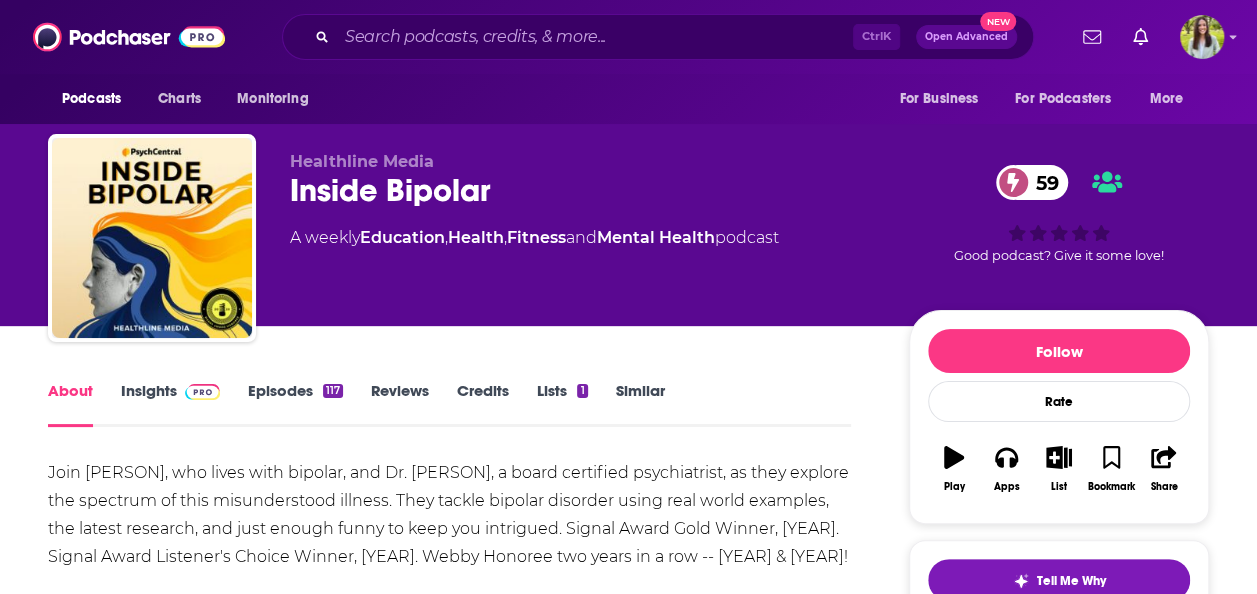click on "Insights" at bounding box center [170, 404] 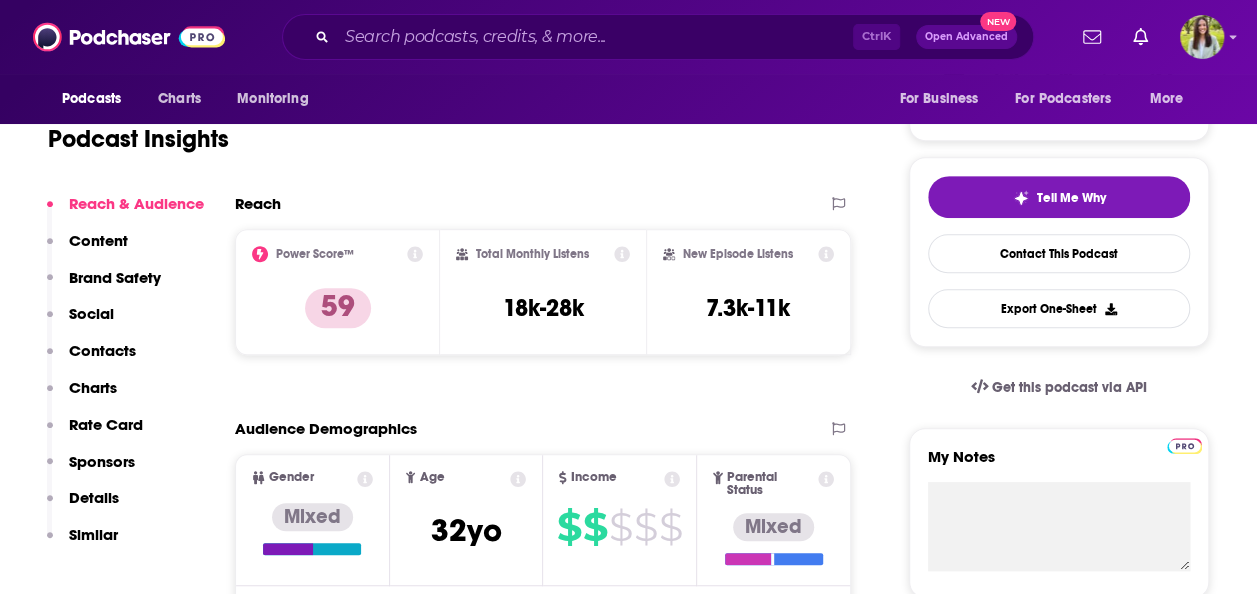 scroll, scrollTop: 396, scrollLeft: 0, axis: vertical 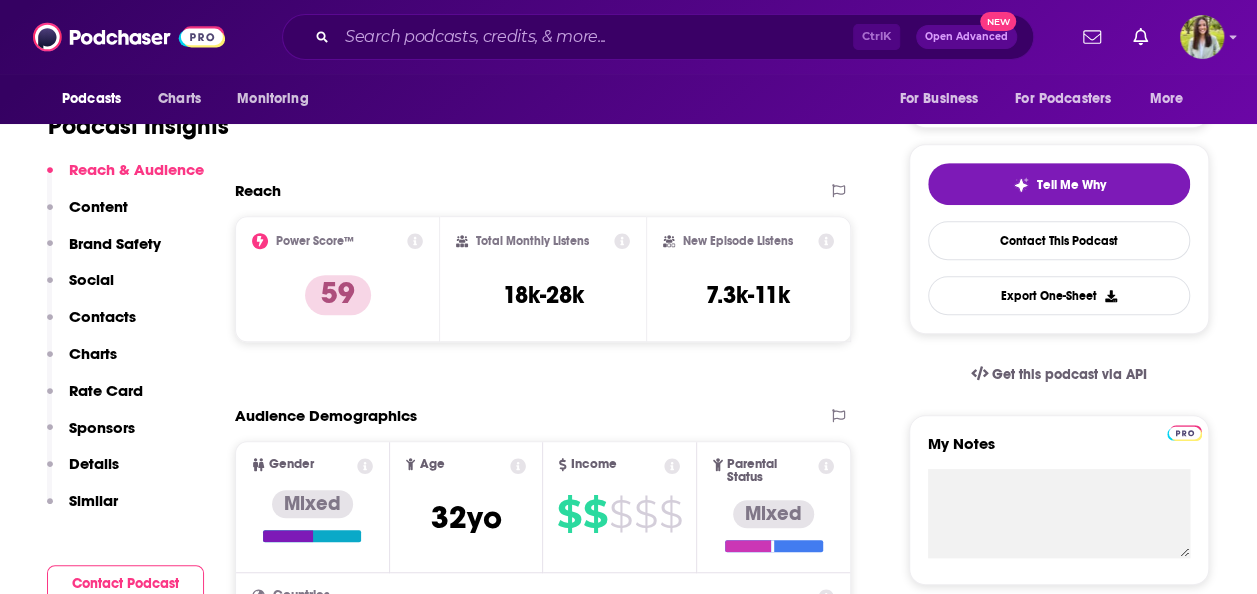 click on "Social" at bounding box center [80, 288] 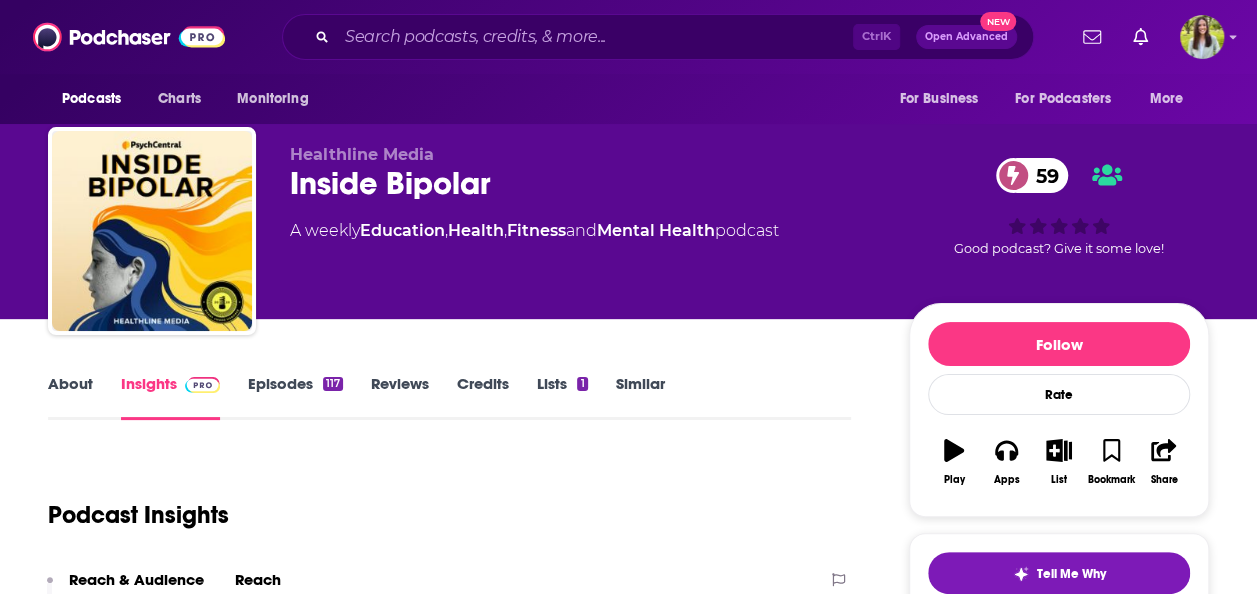 scroll, scrollTop: 0, scrollLeft: 0, axis: both 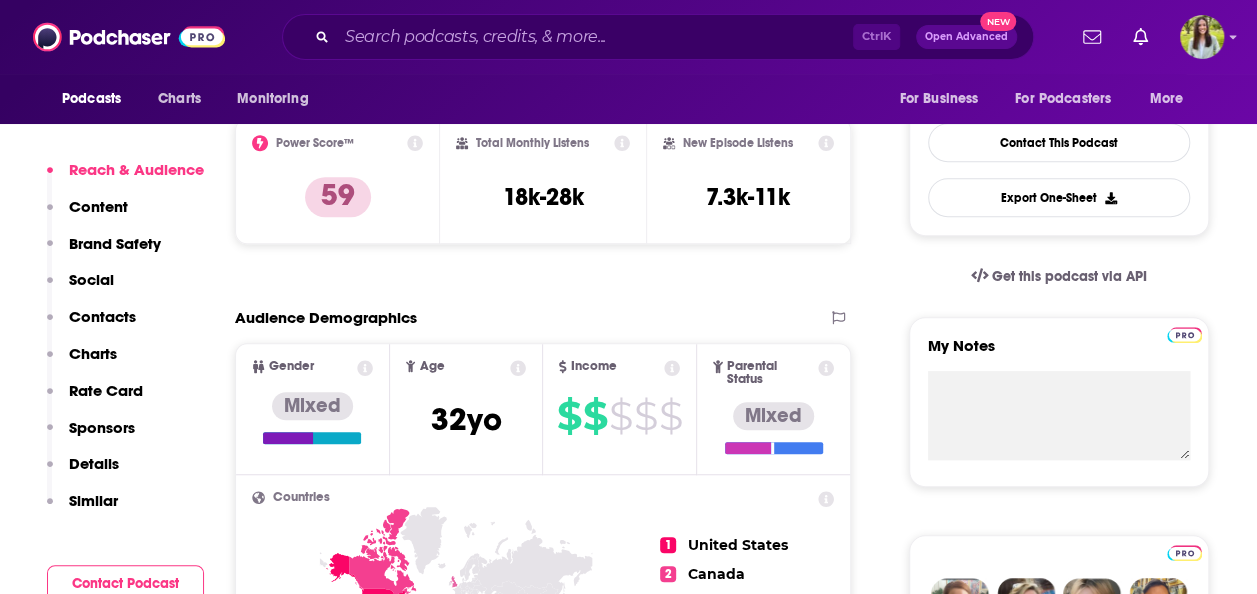 click on "Social" at bounding box center [80, 288] 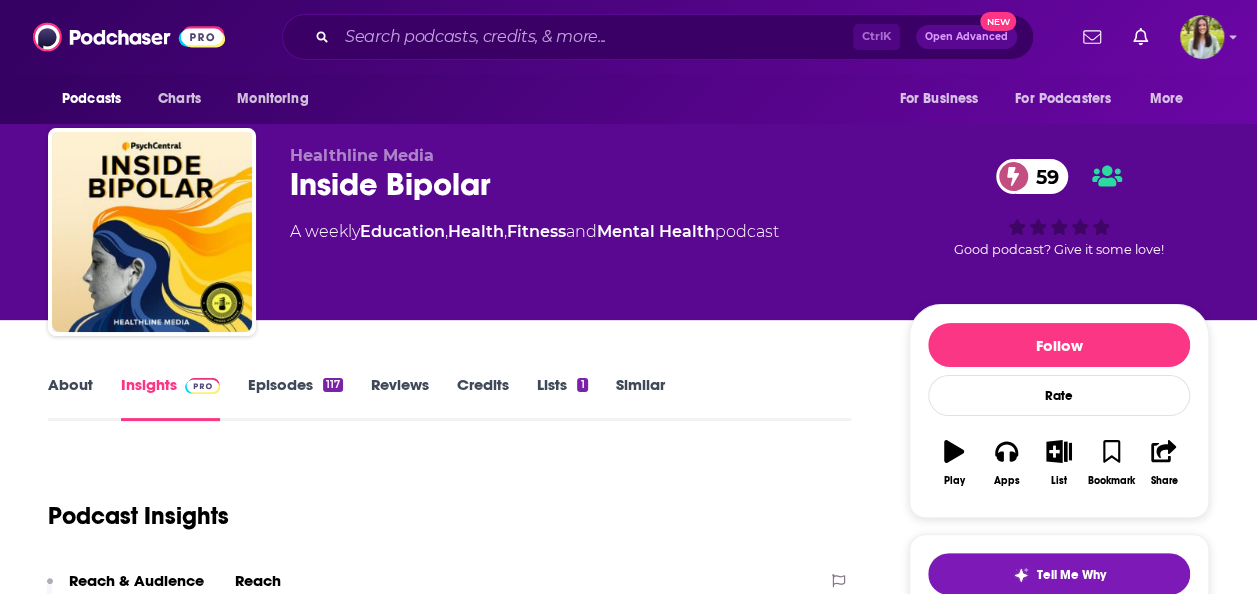 scroll, scrollTop: 0, scrollLeft: 0, axis: both 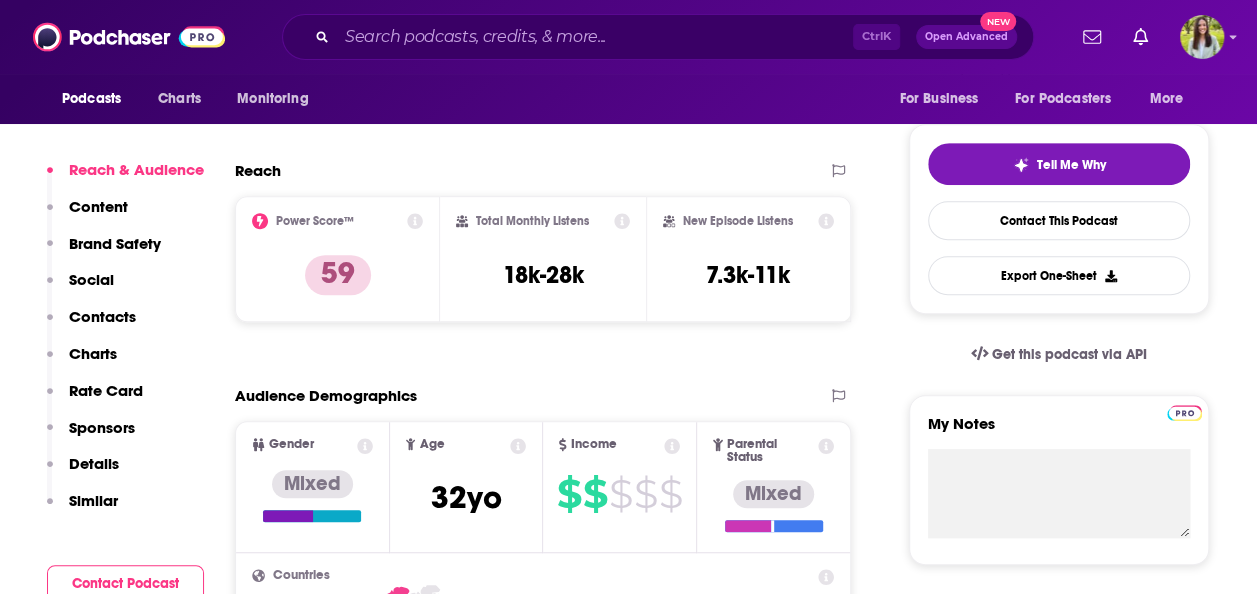 click on "Contacts" at bounding box center (102, 316) 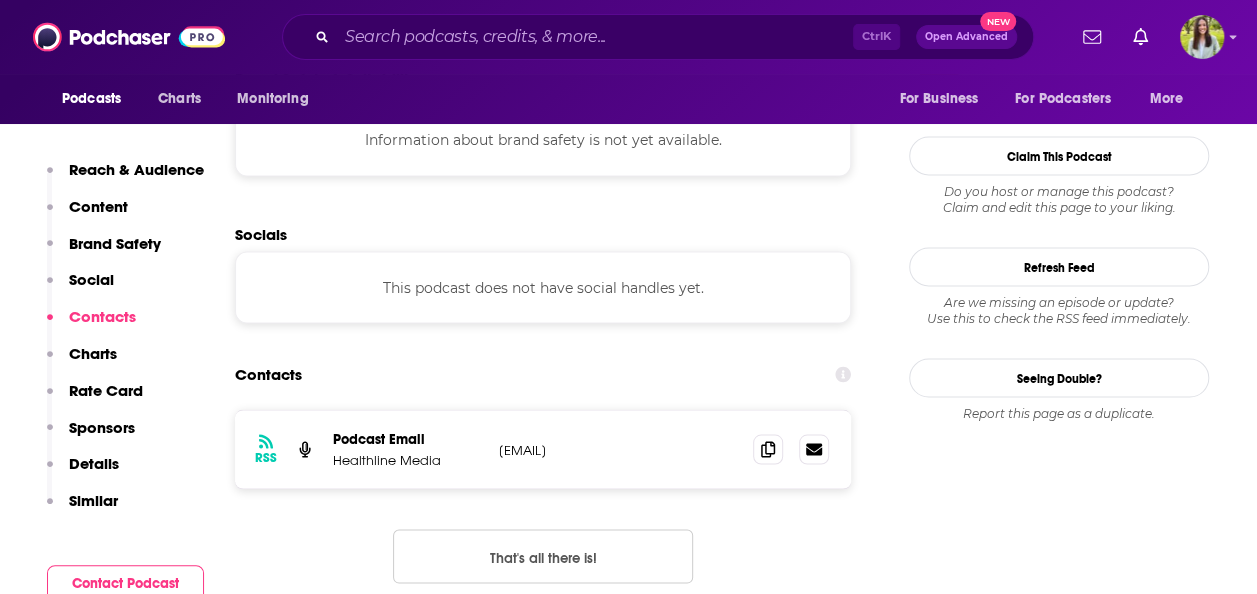 scroll, scrollTop: 1807, scrollLeft: 0, axis: vertical 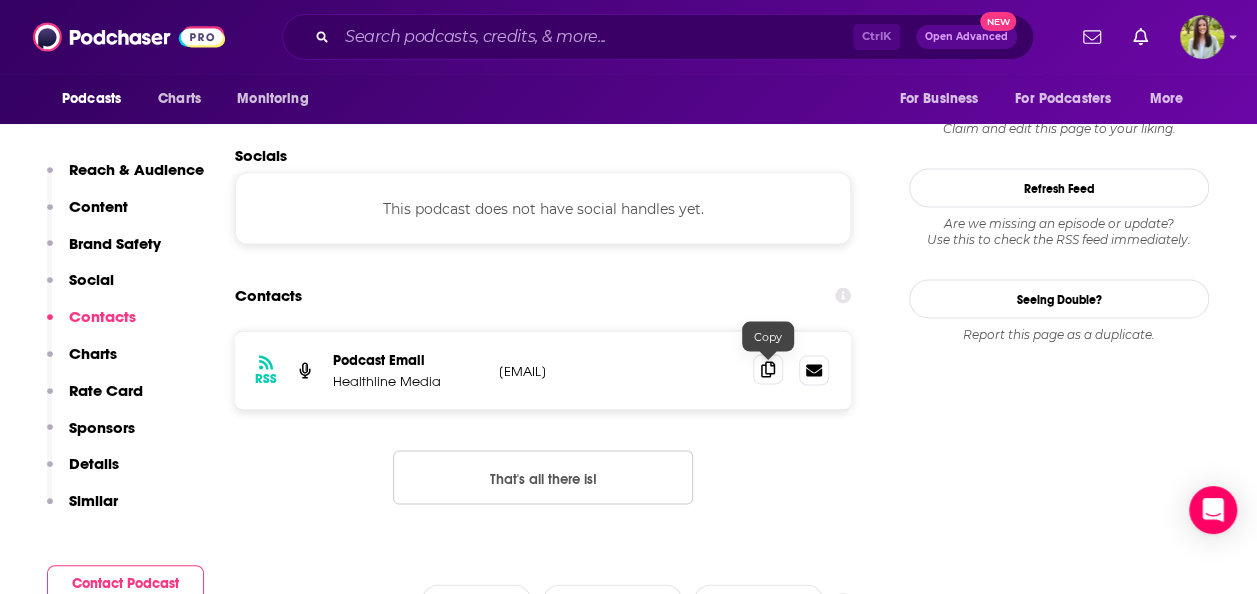 click 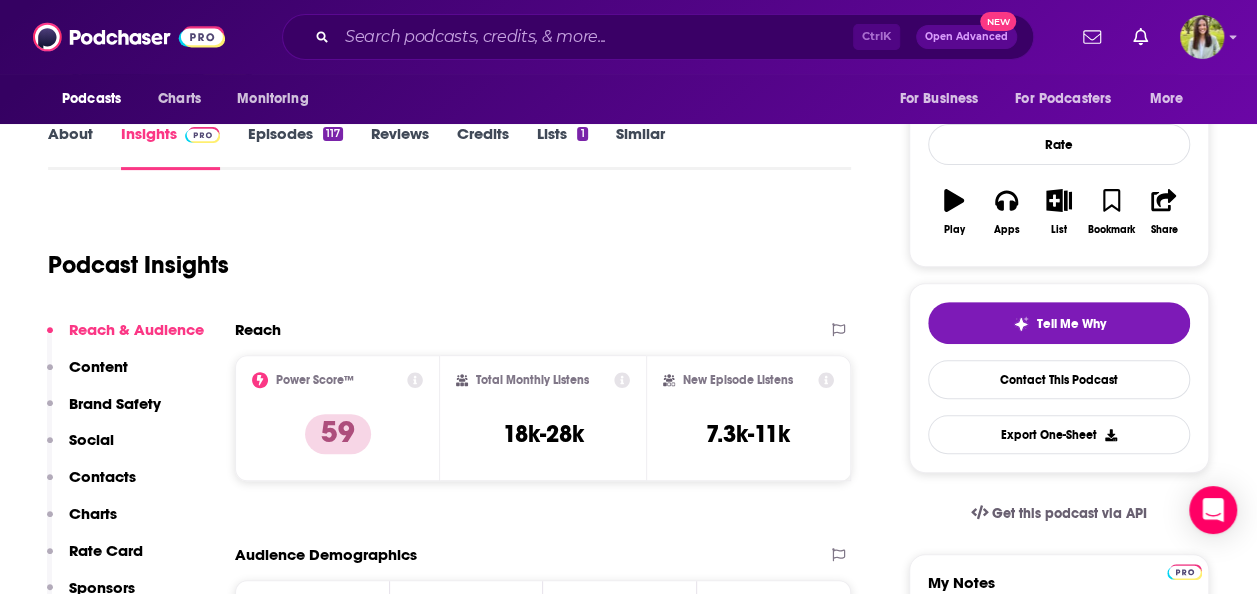 scroll, scrollTop: 0, scrollLeft: 0, axis: both 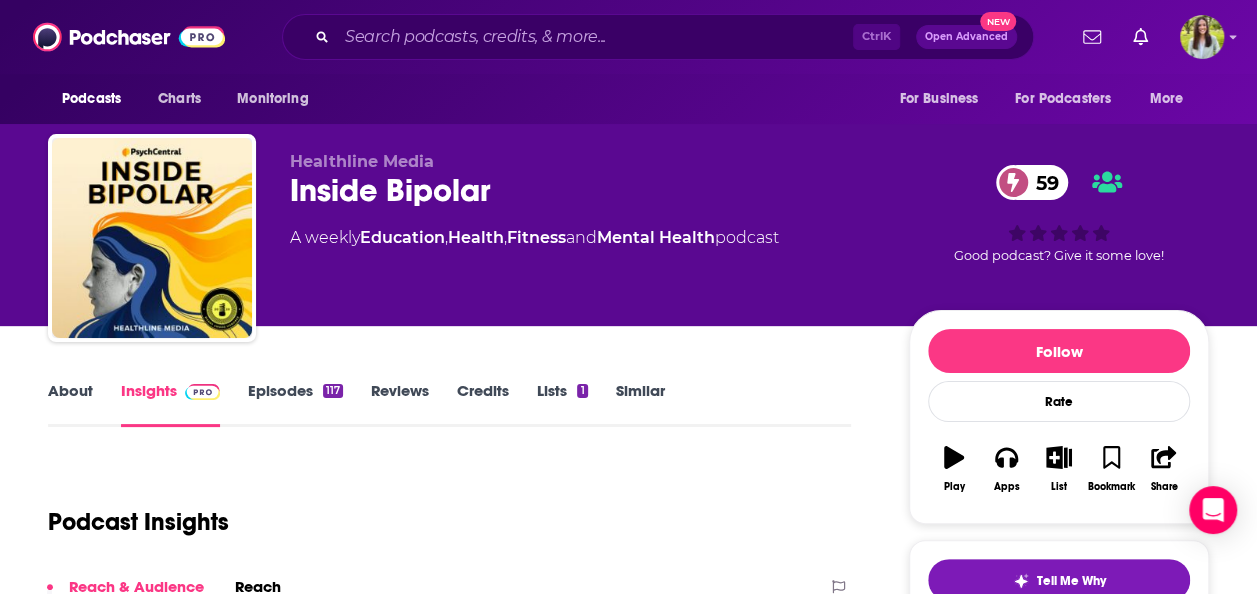 click on "About" at bounding box center [70, 404] 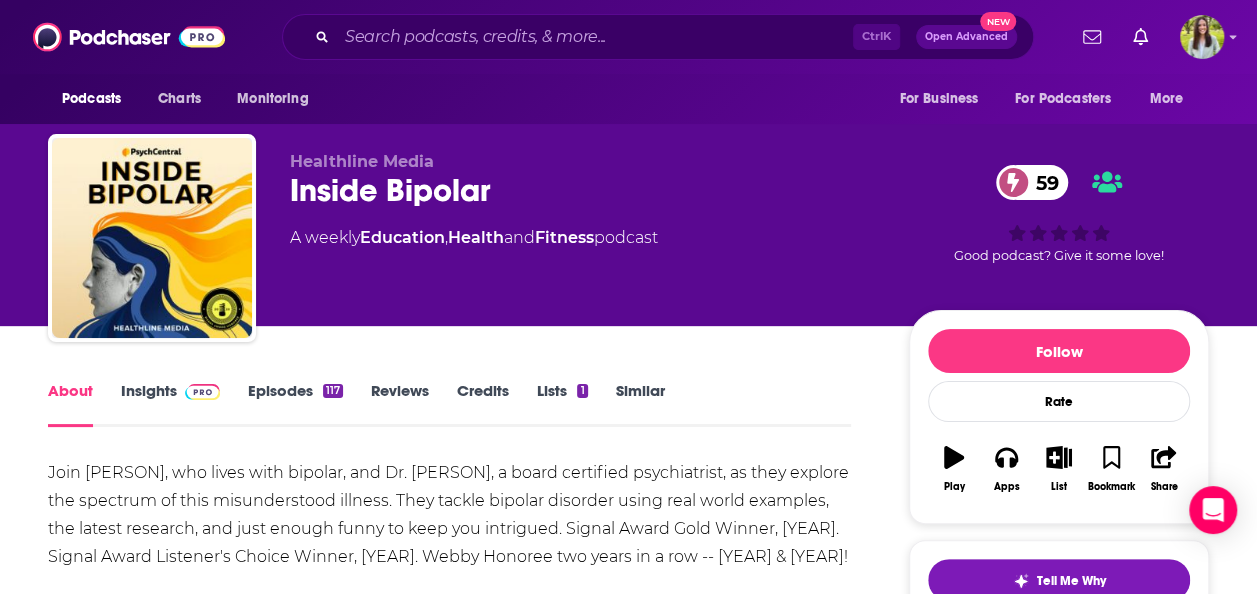 click at bounding box center [202, 392] 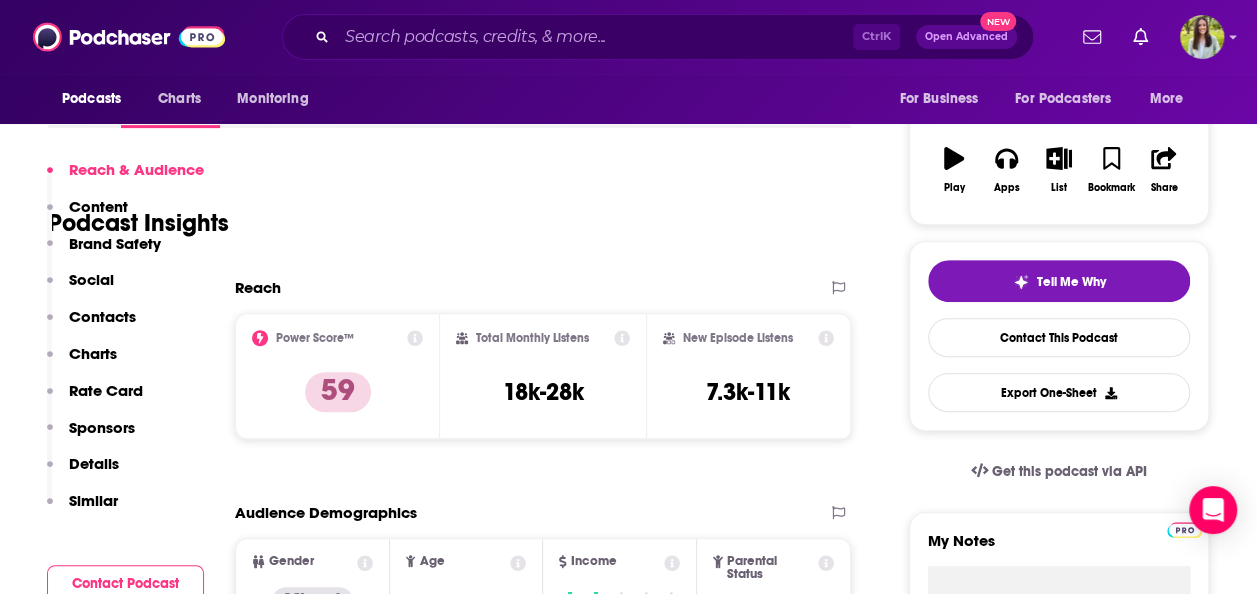 scroll, scrollTop: 390, scrollLeft: 0, axis: vertical 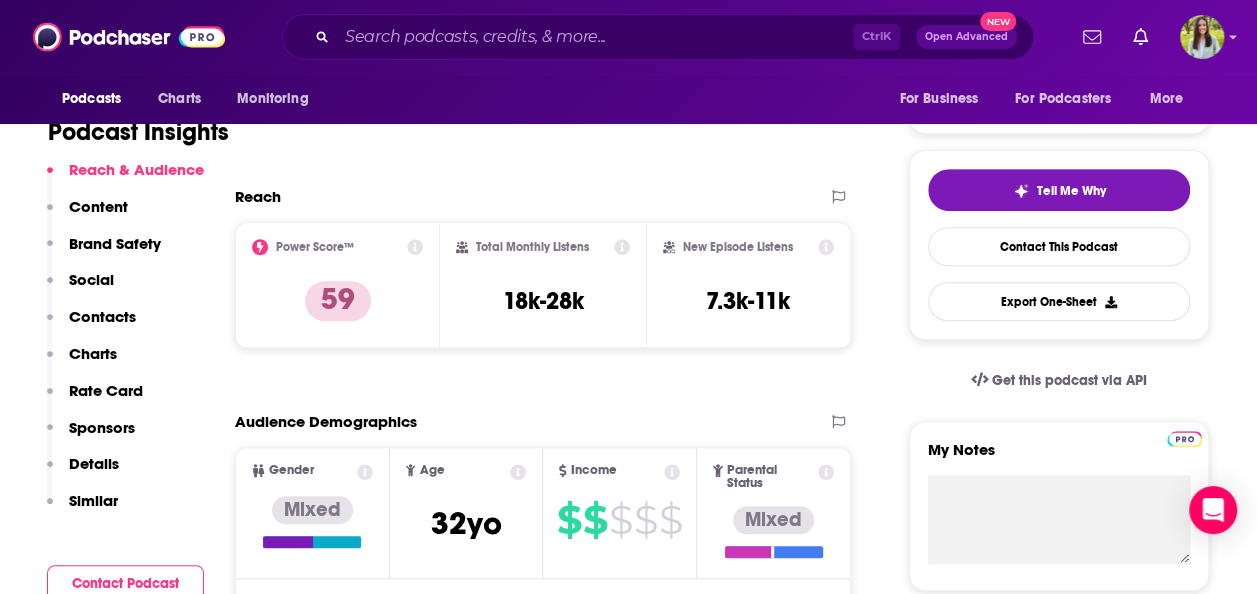 click on "Contacts" at bounding box center (102, 316) 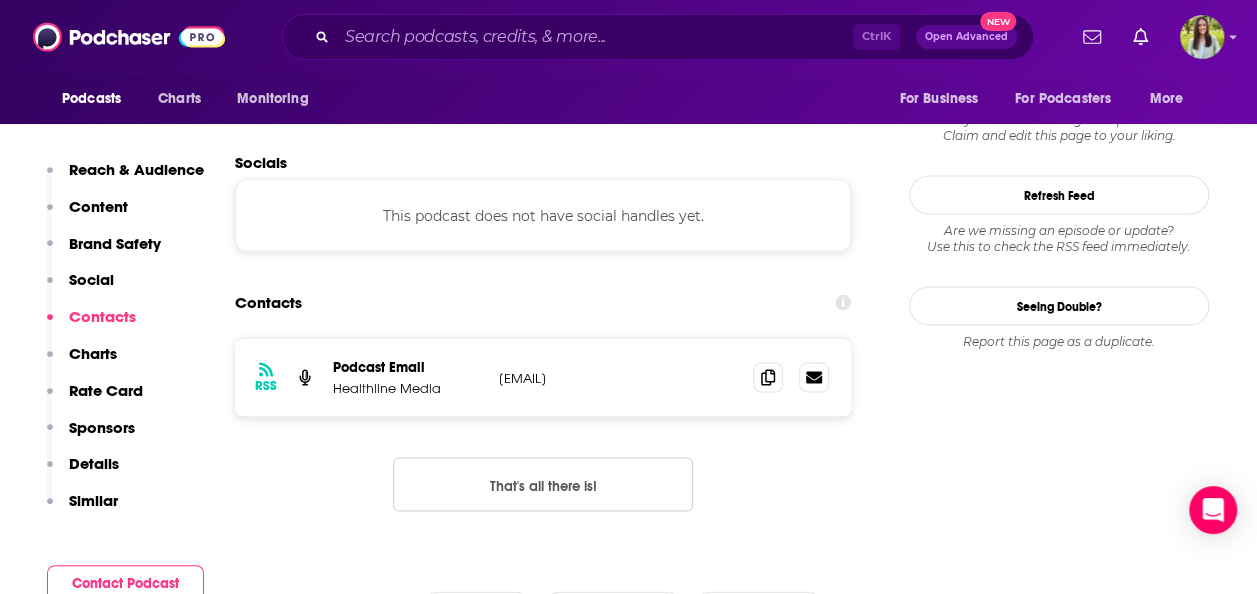 scroll, scrollTop: 1807, scrollLeft: 0, axis: vertical 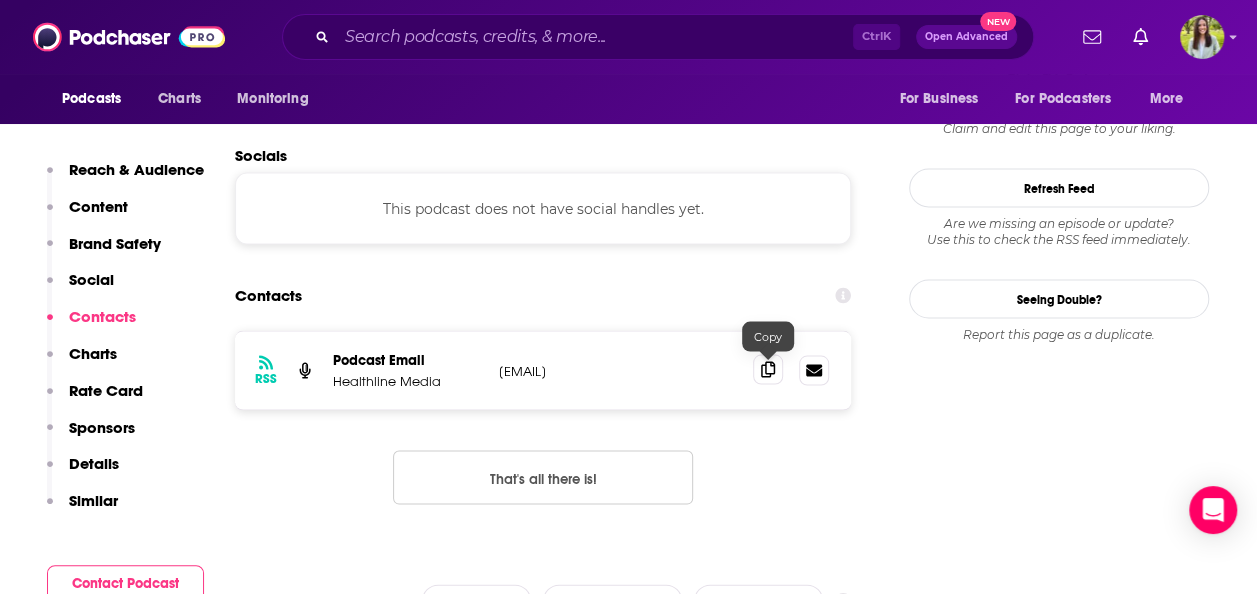 click at bounding box center [768, 369] 